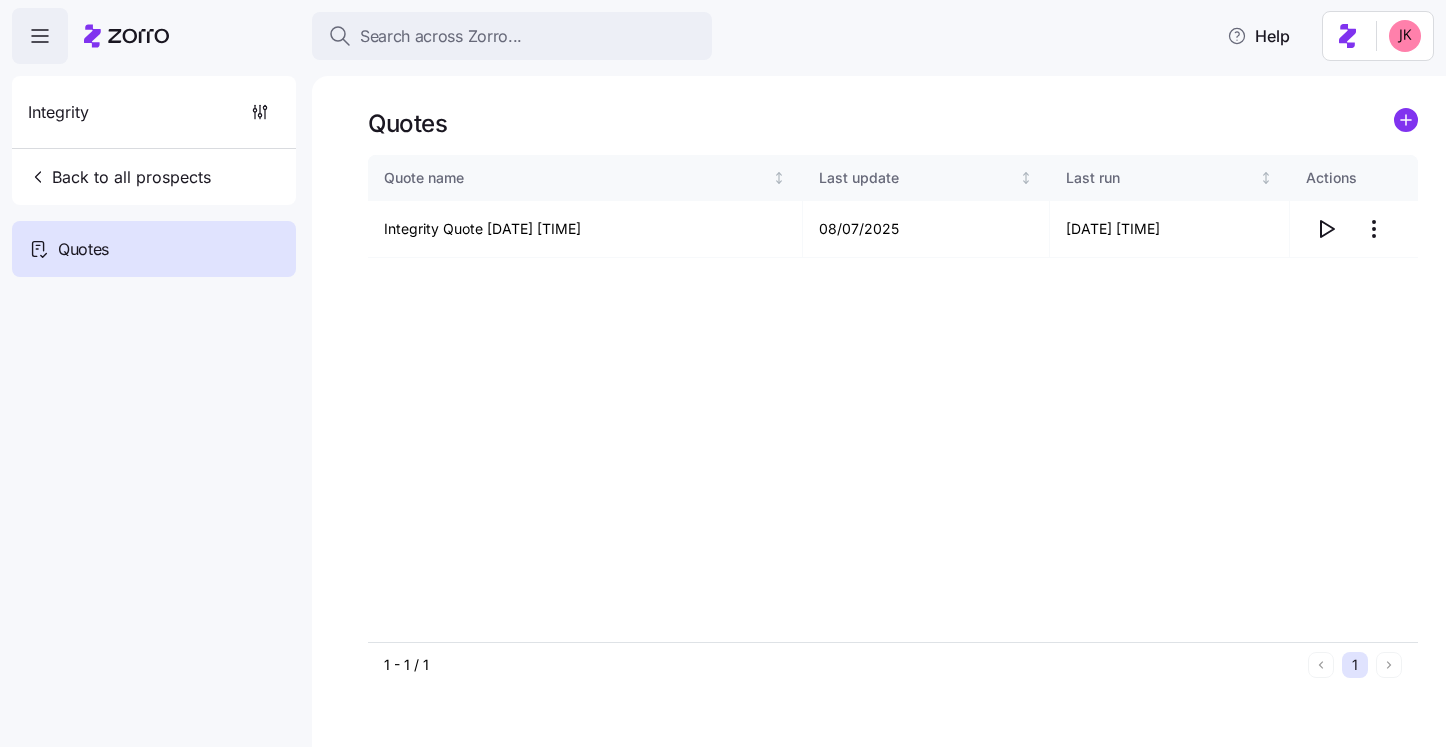 scroll, scrollTop: 0, scrollLeft: 0, axis: both 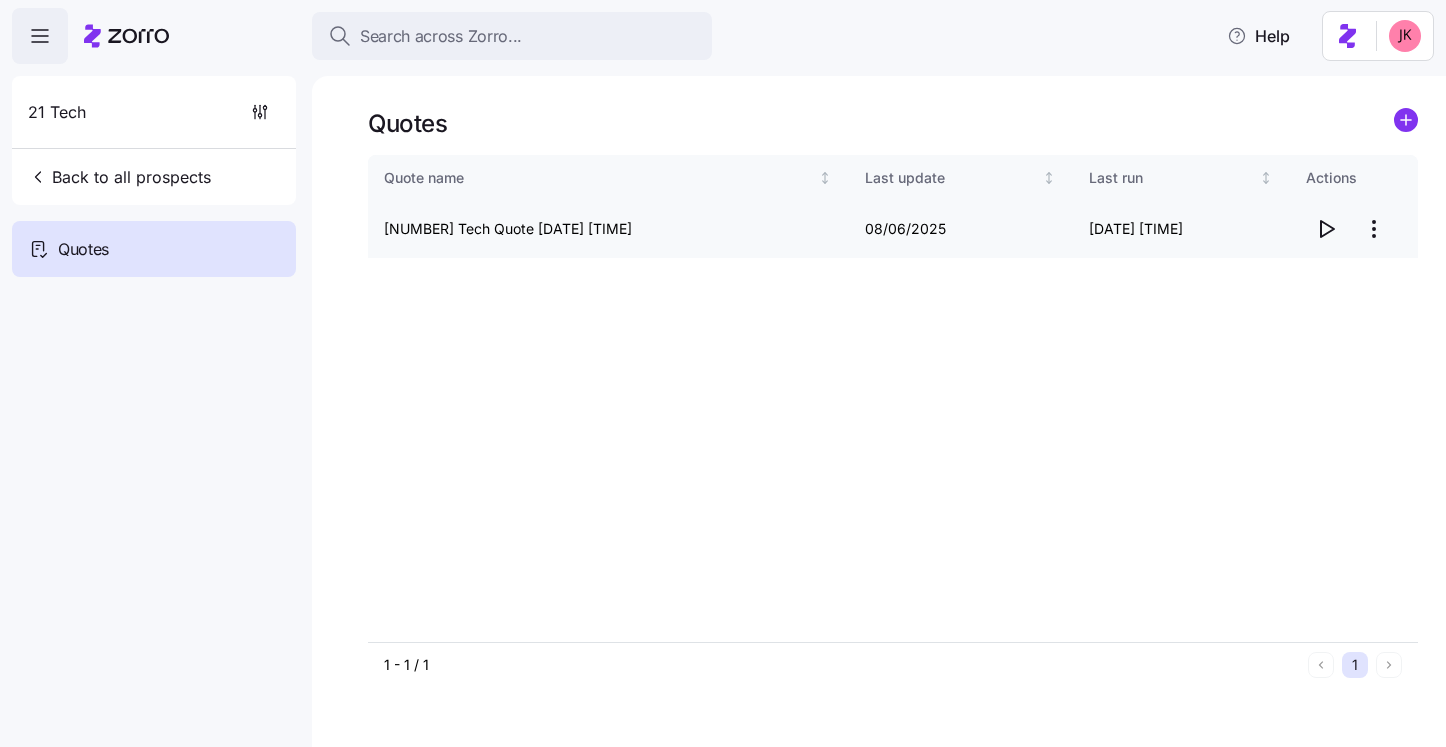 click at bounding box center (1326, 229) 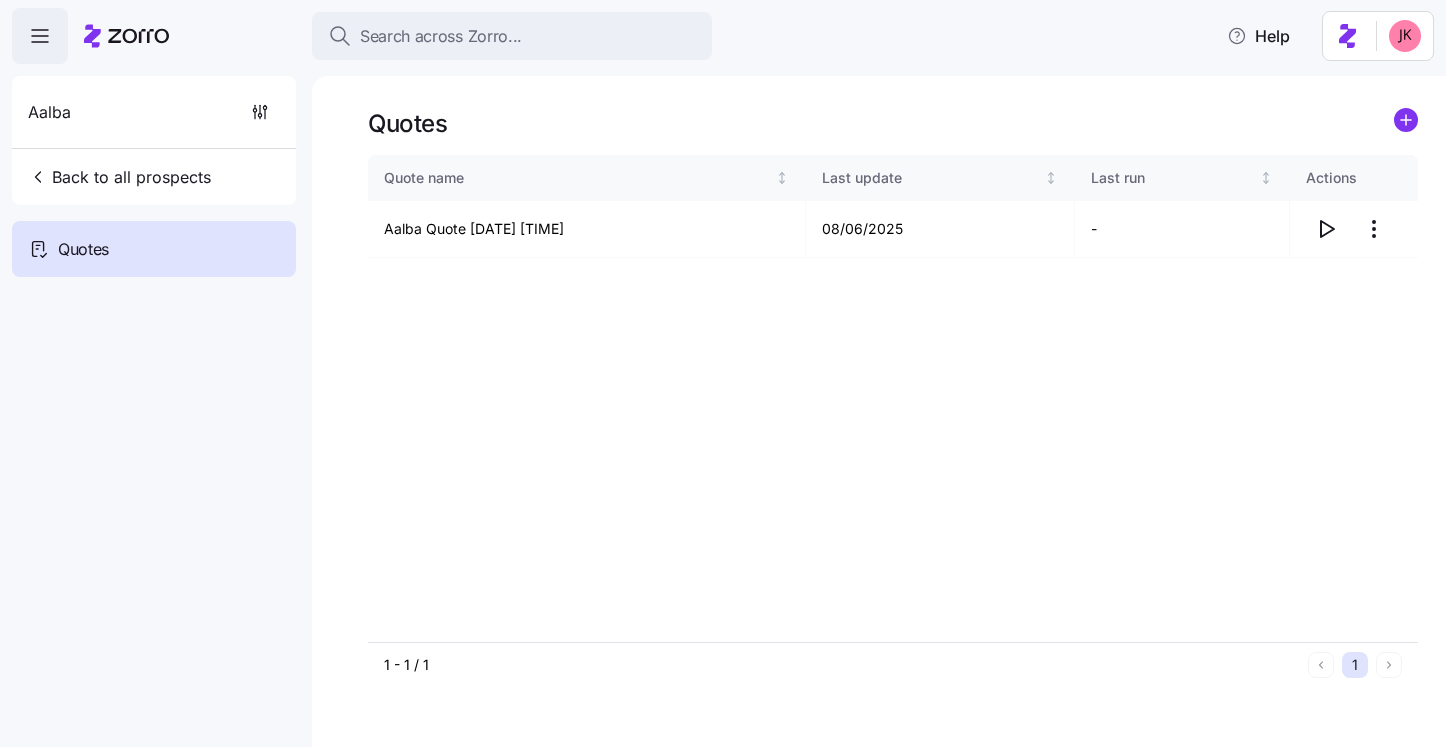 scroll, scrollTop: 0, scrollLeft: 0, axis: both 